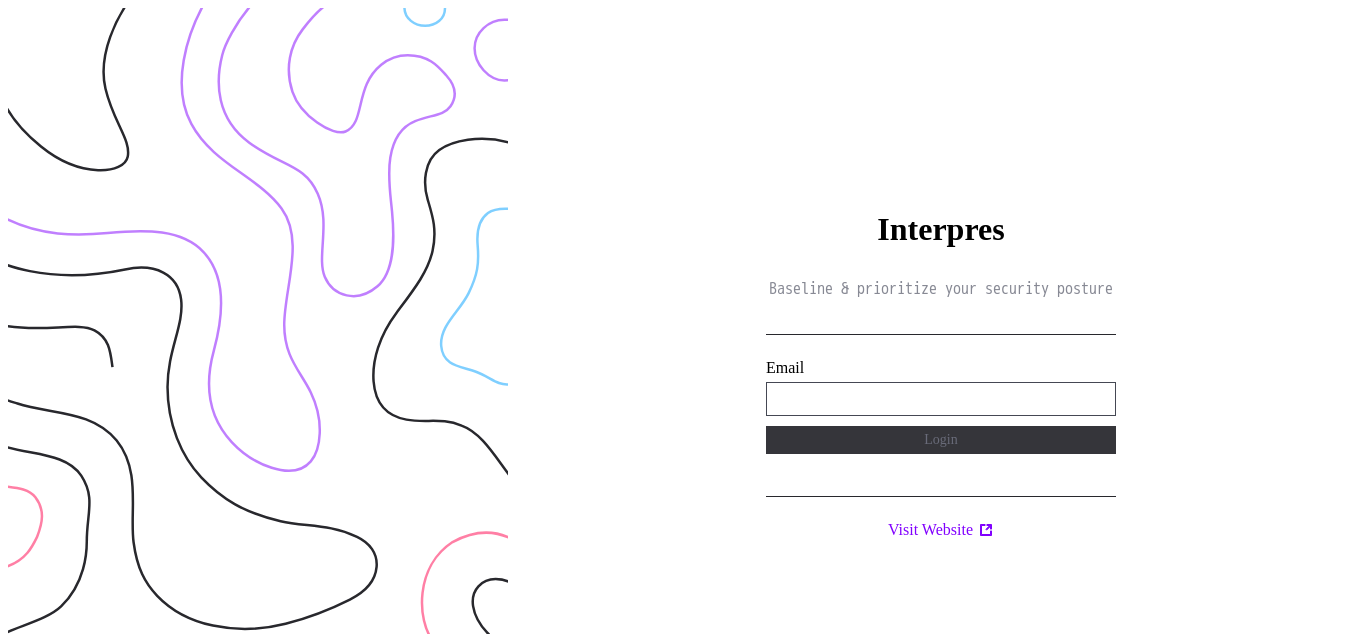 scroll, scrollTop: 0, scrollLeft: 0, axis: both 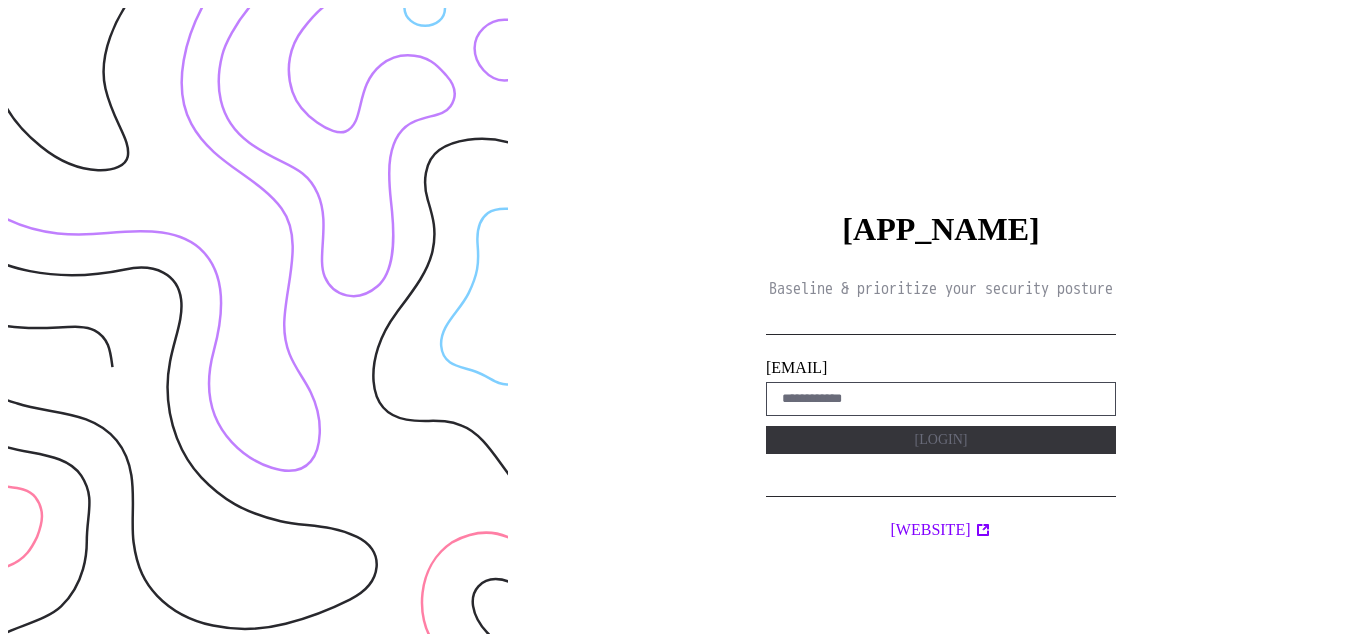 click on "Baseline & prioritize your security posture [EMAIL] [LOGIN] [WEBSITE]" at bounding box center (941, 325) 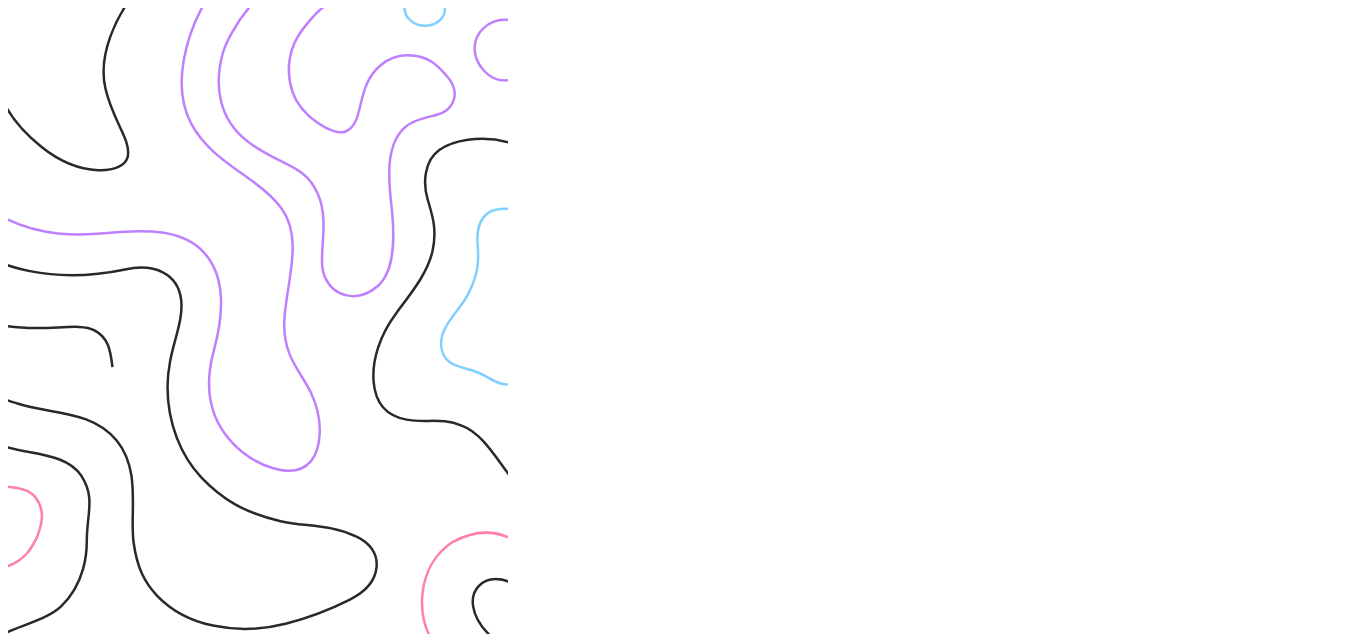 scroll, scrollTop: 0, scrollLeft: 0, axis: both 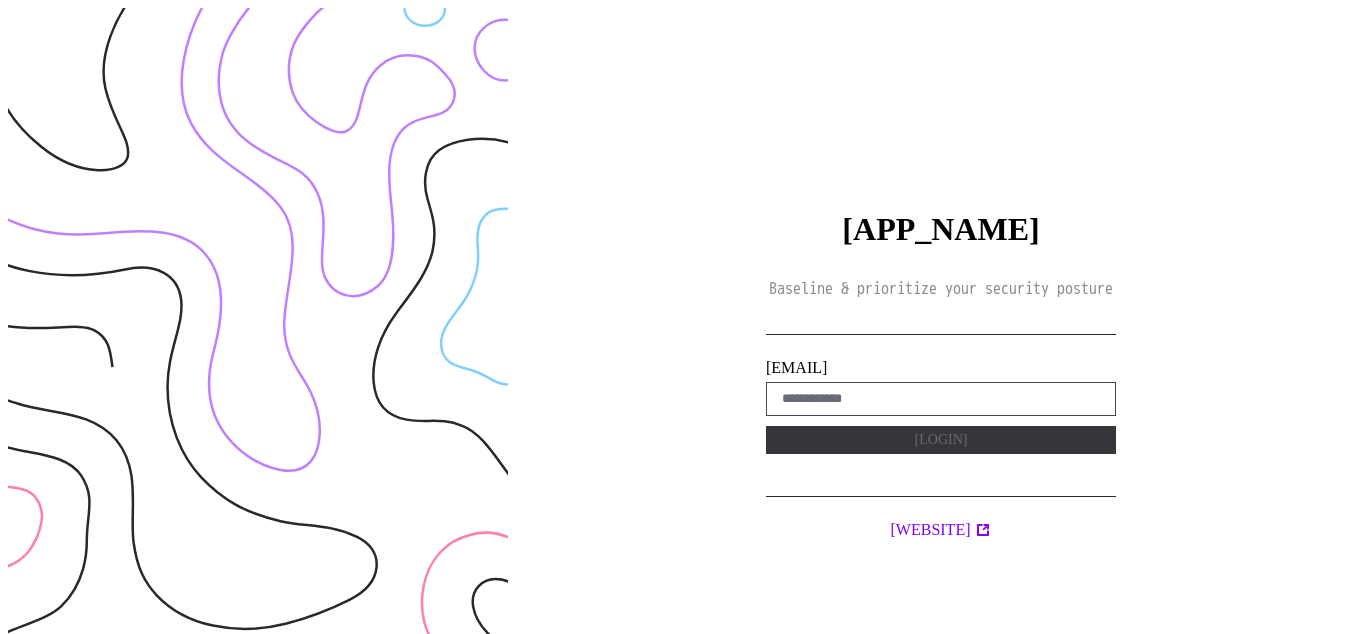 click on "Interpres Baseline & prioritize your security posture Email Login Visit Website" at bounding box center [941, 325] 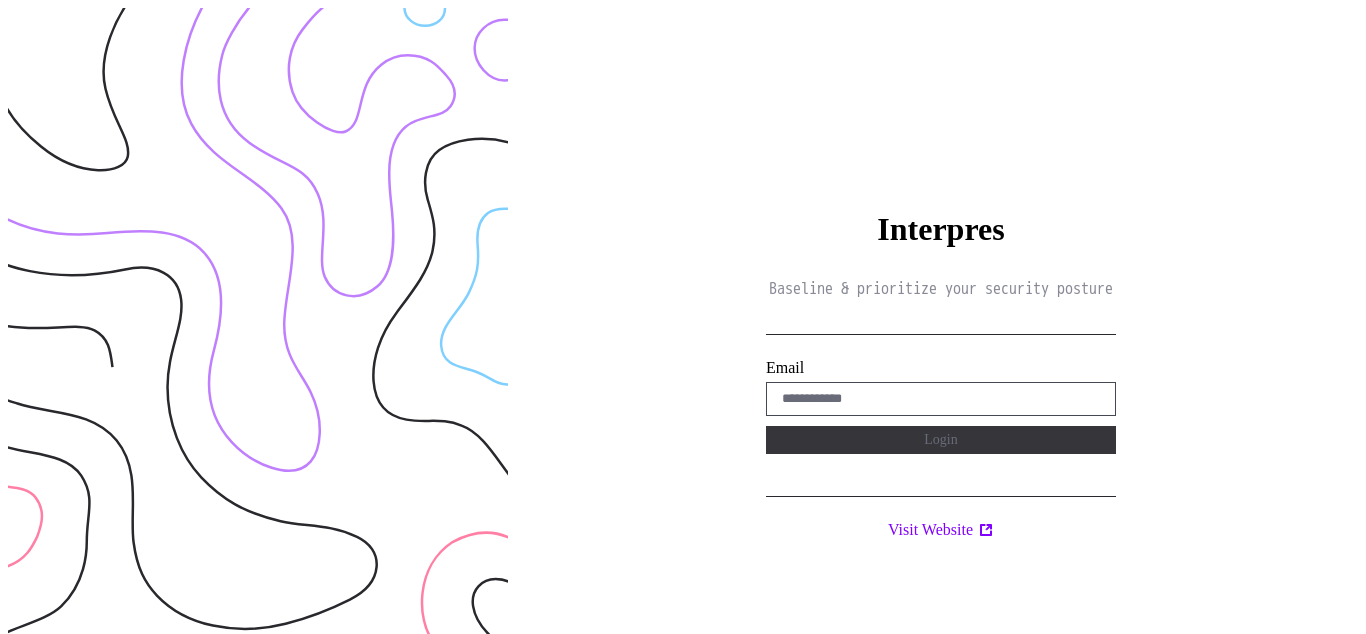 scroll, scrollTop: 0, scrollLeft: 0, axis: both 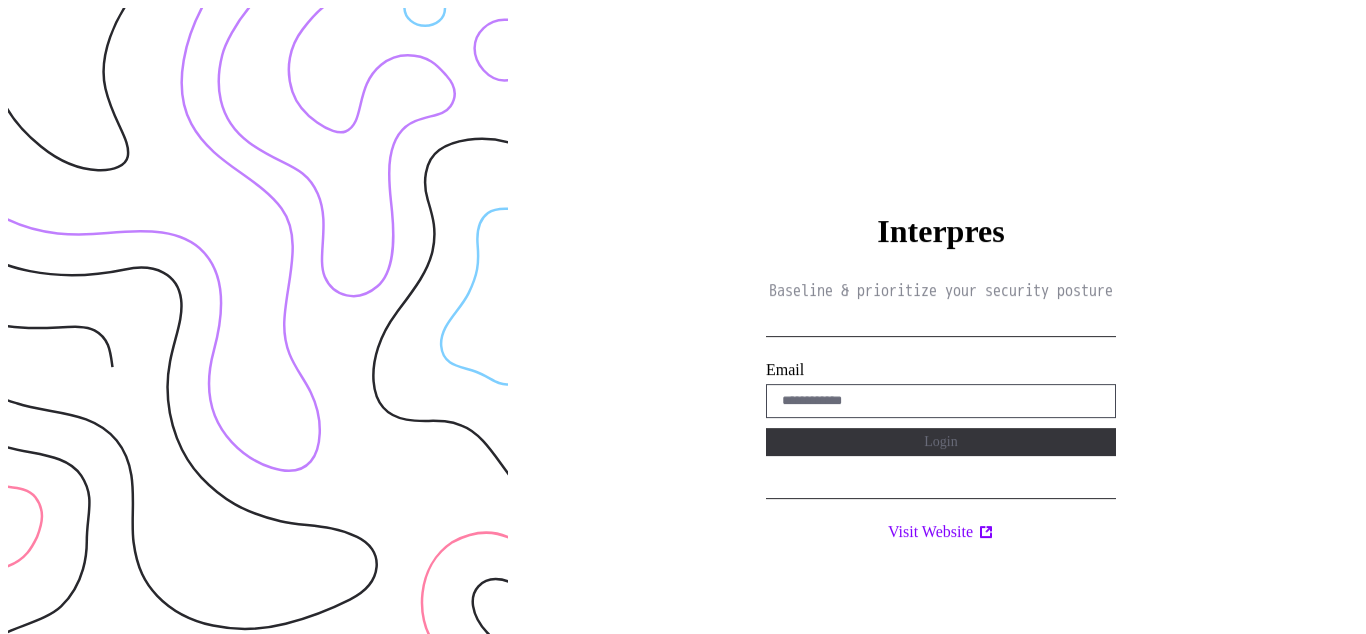 click on "Baseline & prioritize your security posture [EMAIL] [LOGIN] [WEBSITE]" at bounding box center [941, 325] 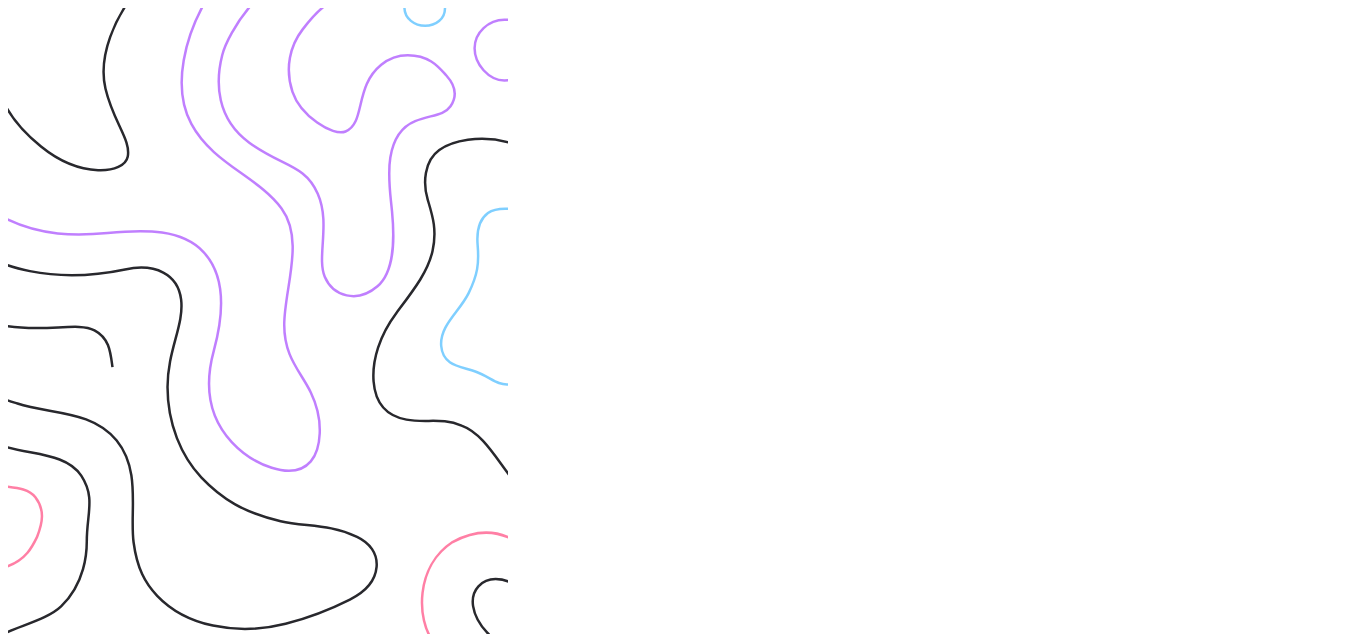 scroll, scrollTop: 0, scrollLeft: 0, axis: both 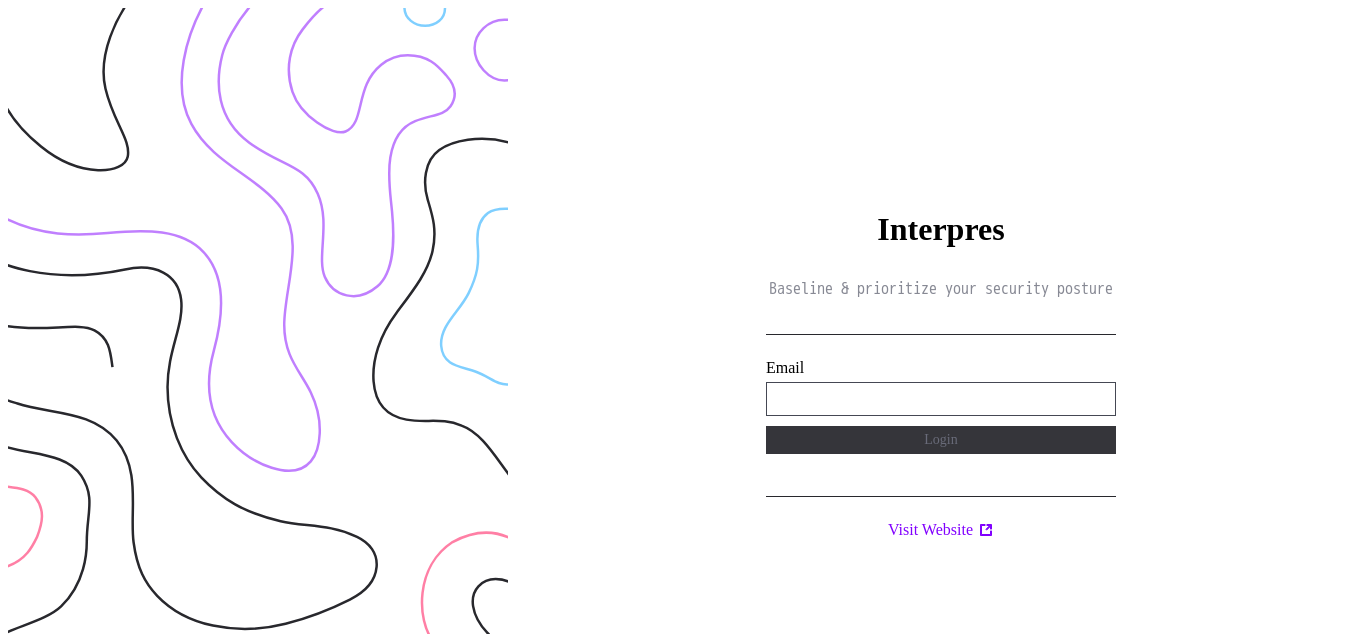 type on "**********" 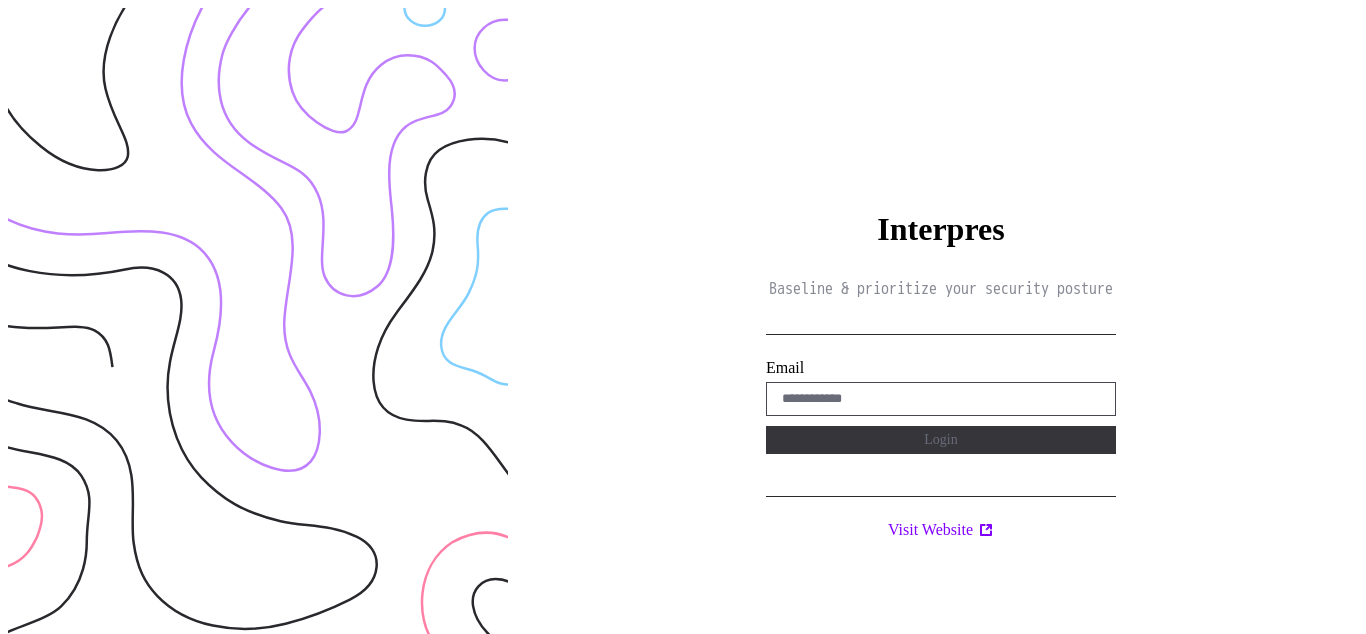 scroll, scrollTop: 0, scrollLeft: 0, axis: both 